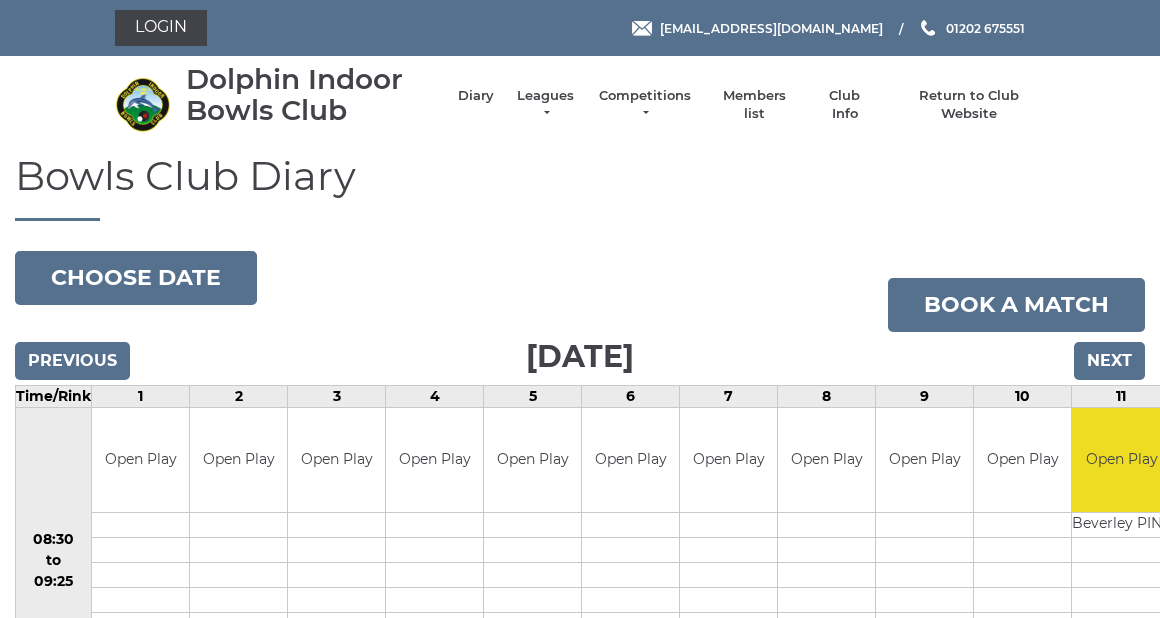 scroll, scrollTop: 0, scrollLeft: 0, axis: both 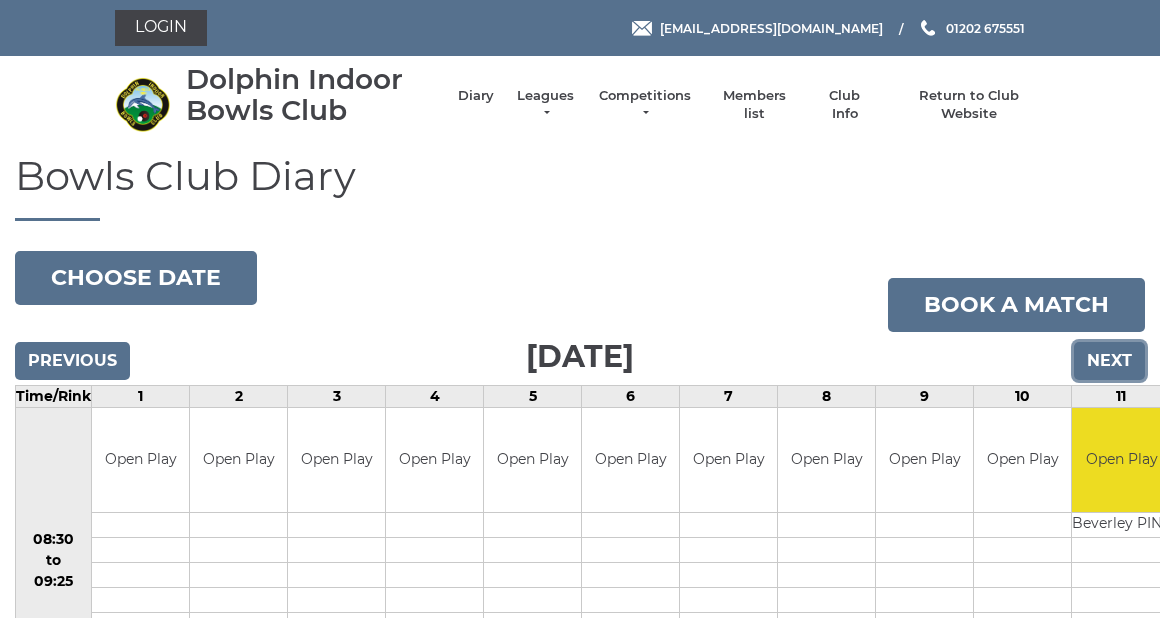 click on "Next" at bounding box center [1109, 361] 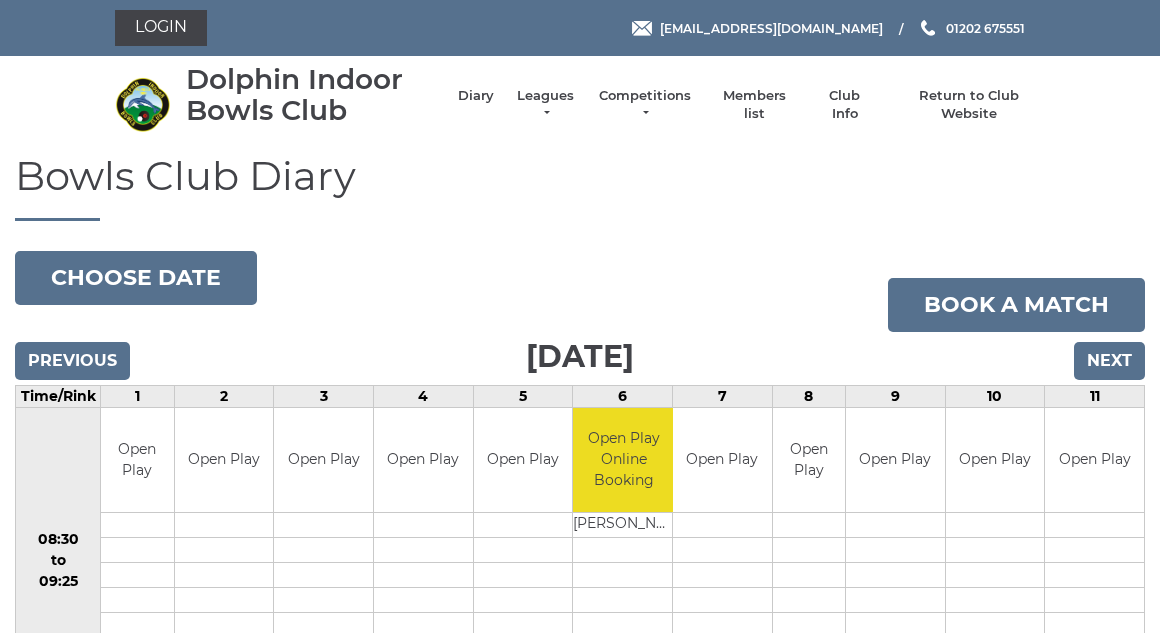 scroll, scrollTop: 0, scrollLeft: 0, axis: both 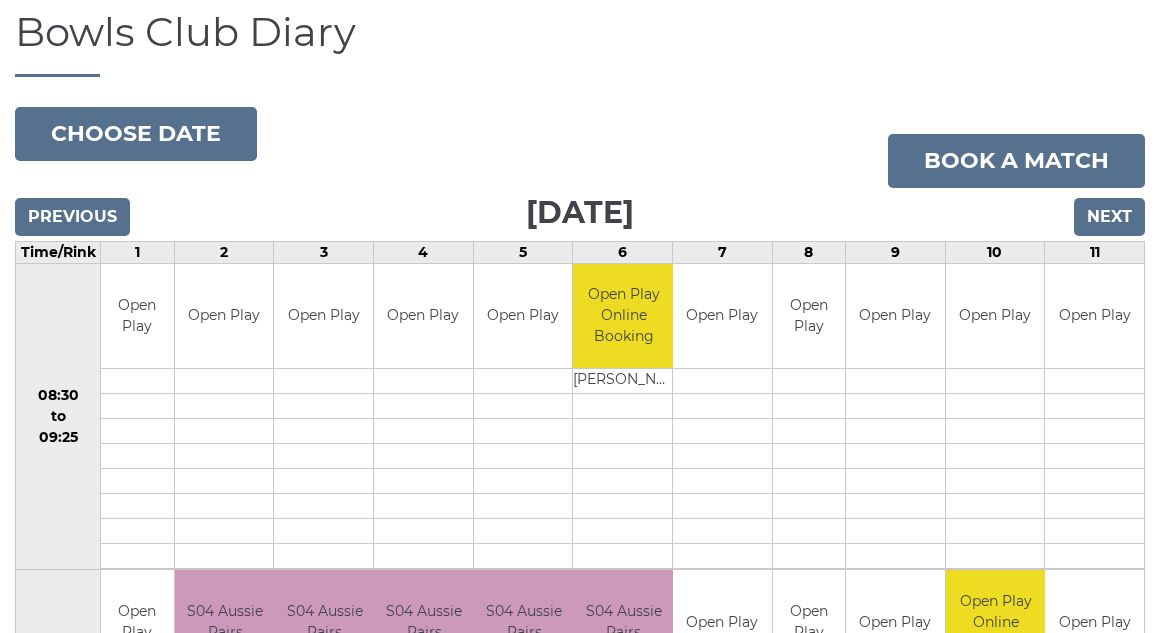 drag, startPoint x: 1156, startPoint y: 221, endPoint x: 1154, endPoint y: 254, distance: 33.06055 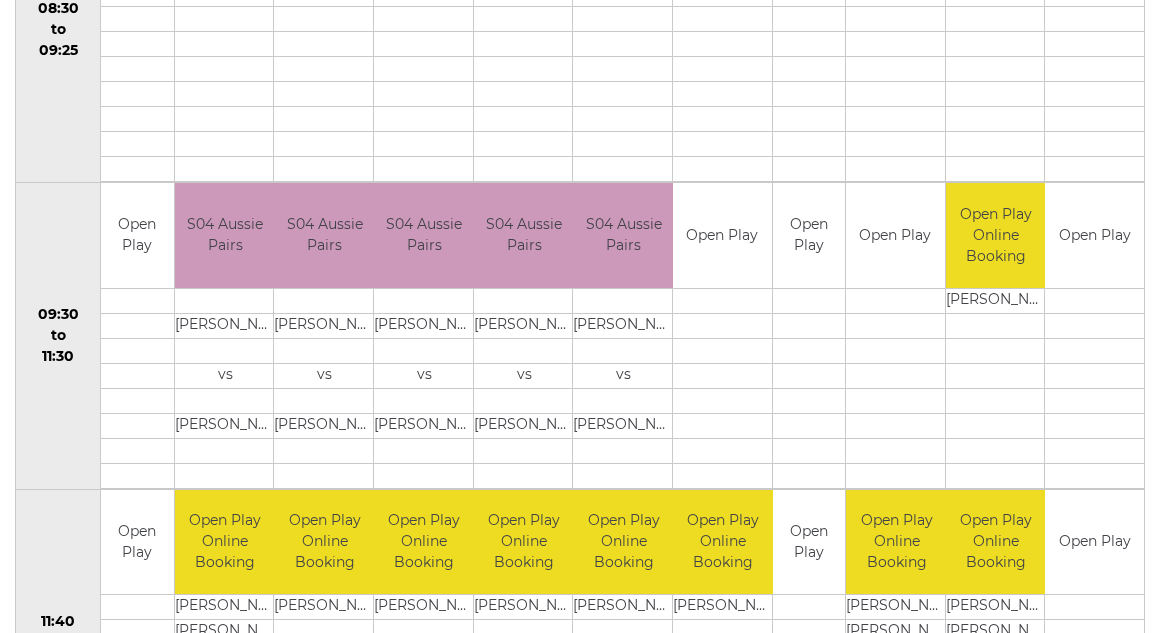 scroll, scrollTop: 534, scrollLeft: 0, axis: vertical 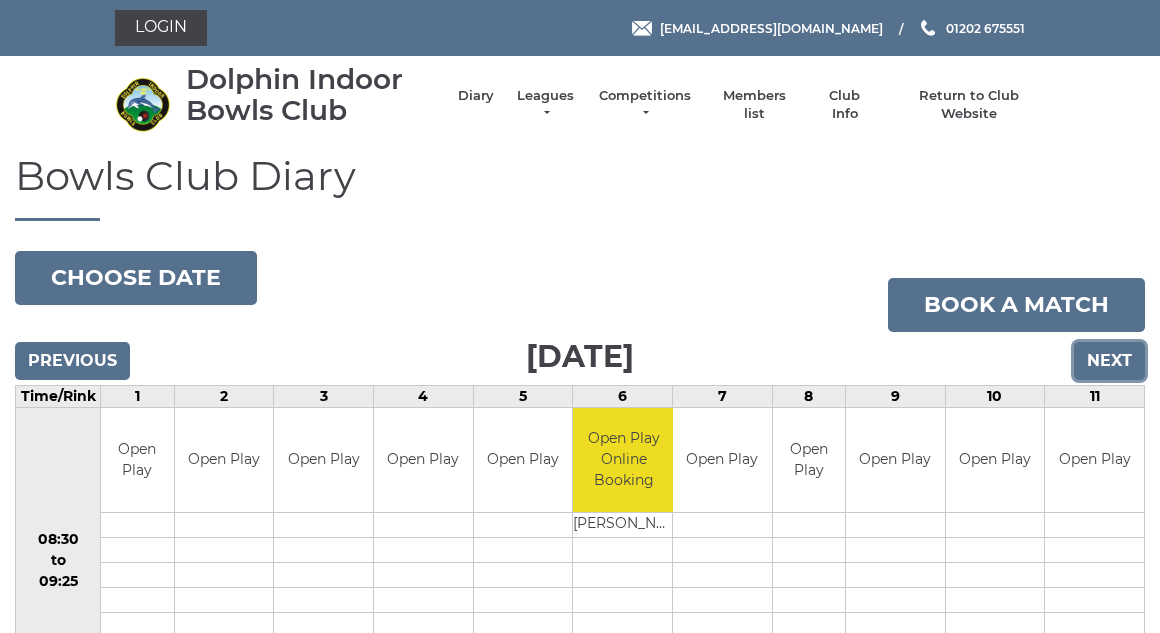 click on "Next" at bounding box center [1109, 361] 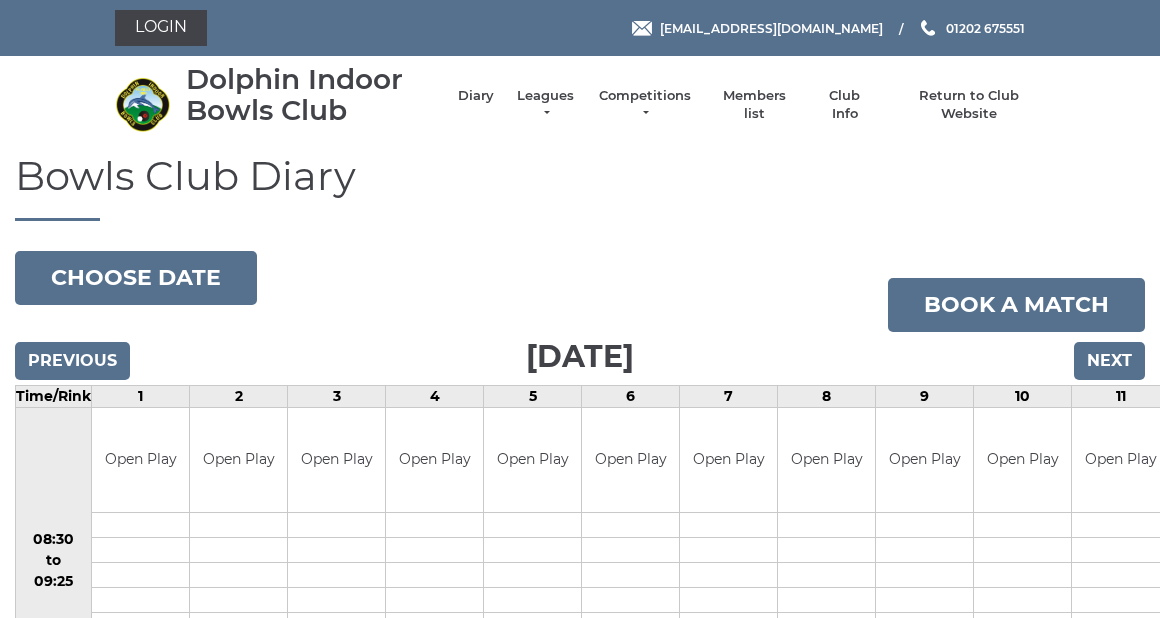 scroll, scrollTop: 0, scrollLeft: 0, axis: both 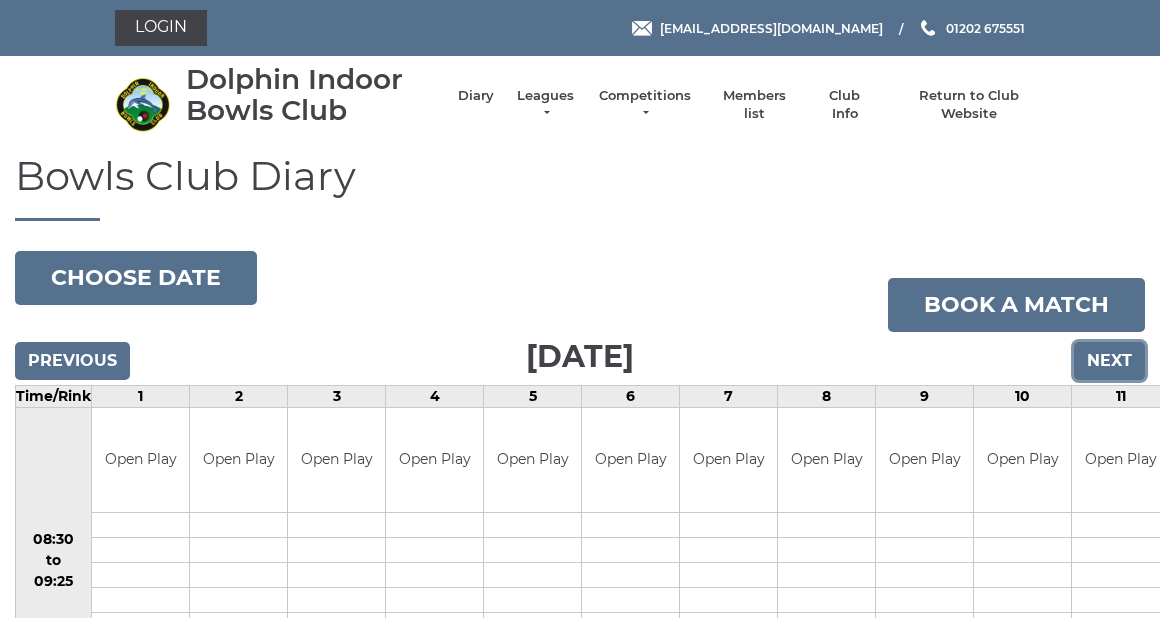 drag, startPoint x: 0, startPoint y: 0, endPoint x: 1166, endPoint y: 175, distance: 1179.0593 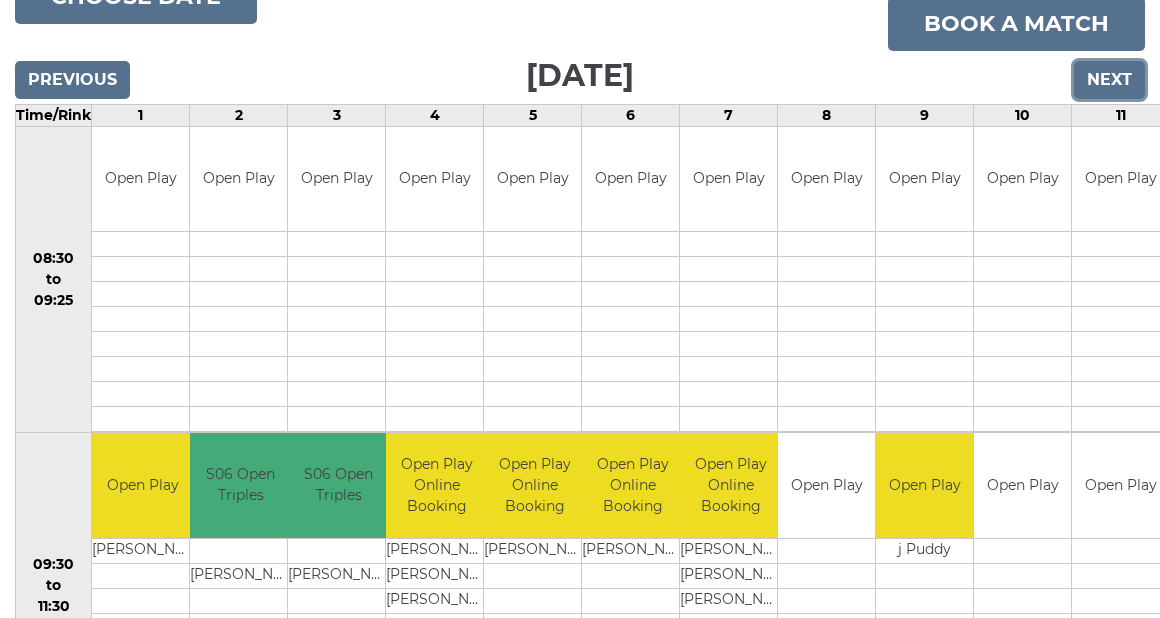 scroll, scrollTop: 284, scrollLeft: 0, axis: vertical 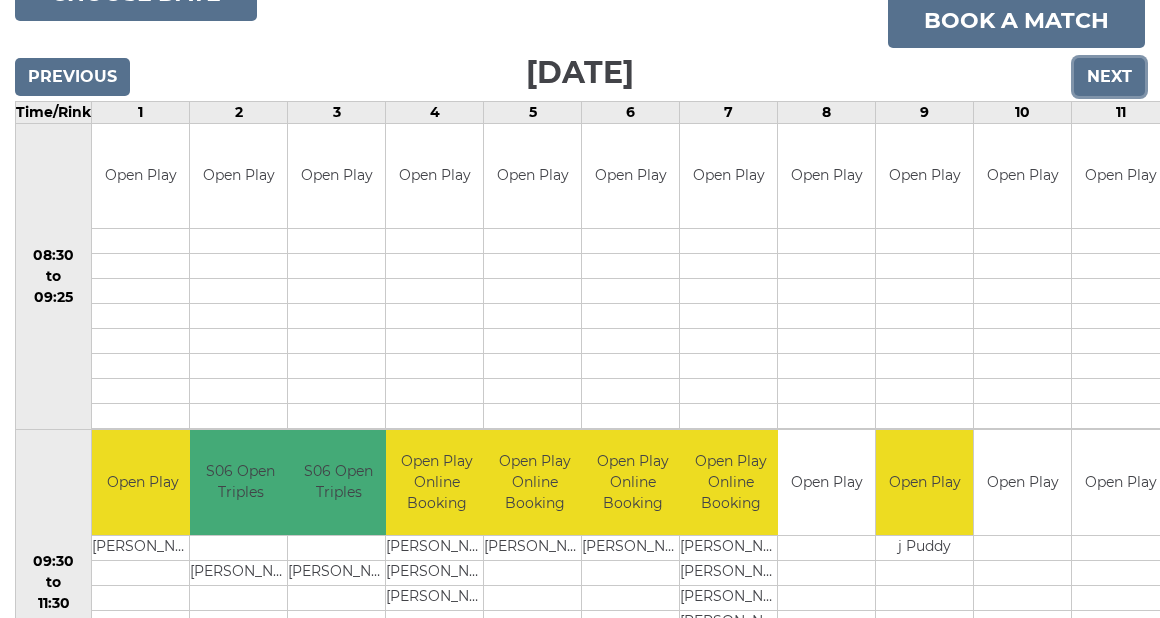 click on "Next" at bounding box center [1109, 77] 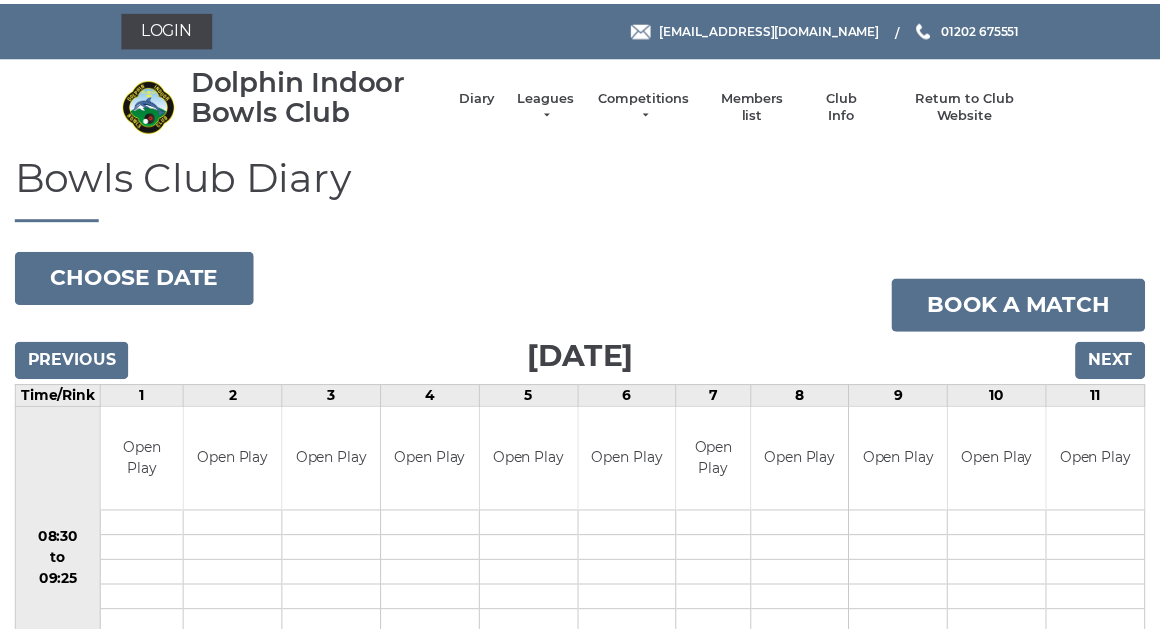 scroll, scrollTop: 0, scrollLeft: 0, axis: both 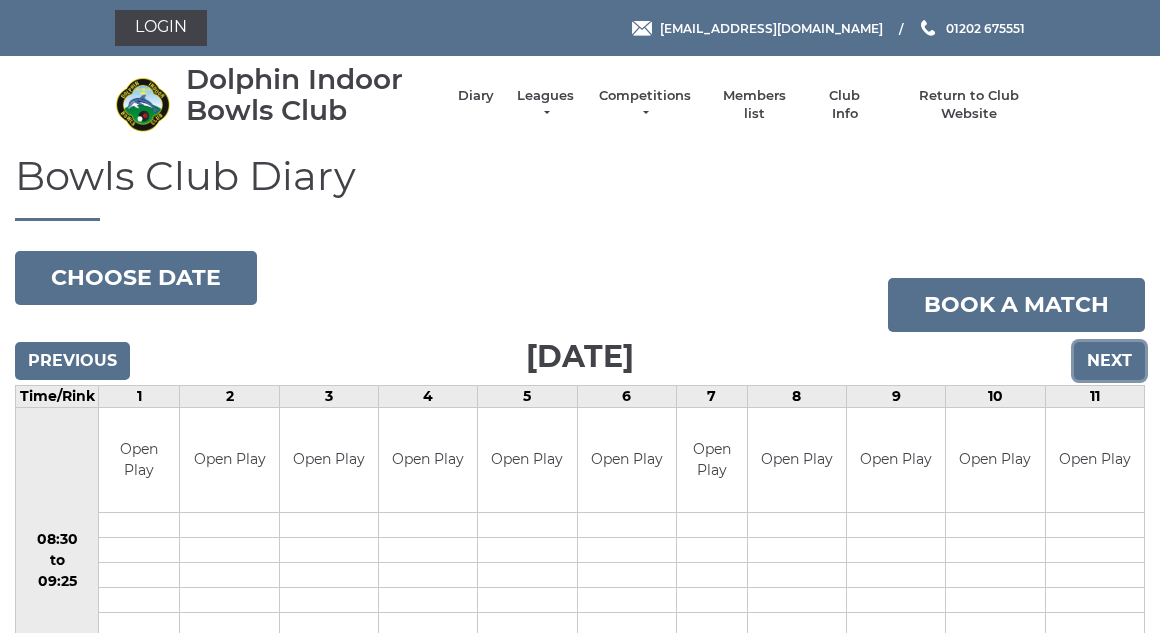 click on "Next" at bounding box center (1109, 361) 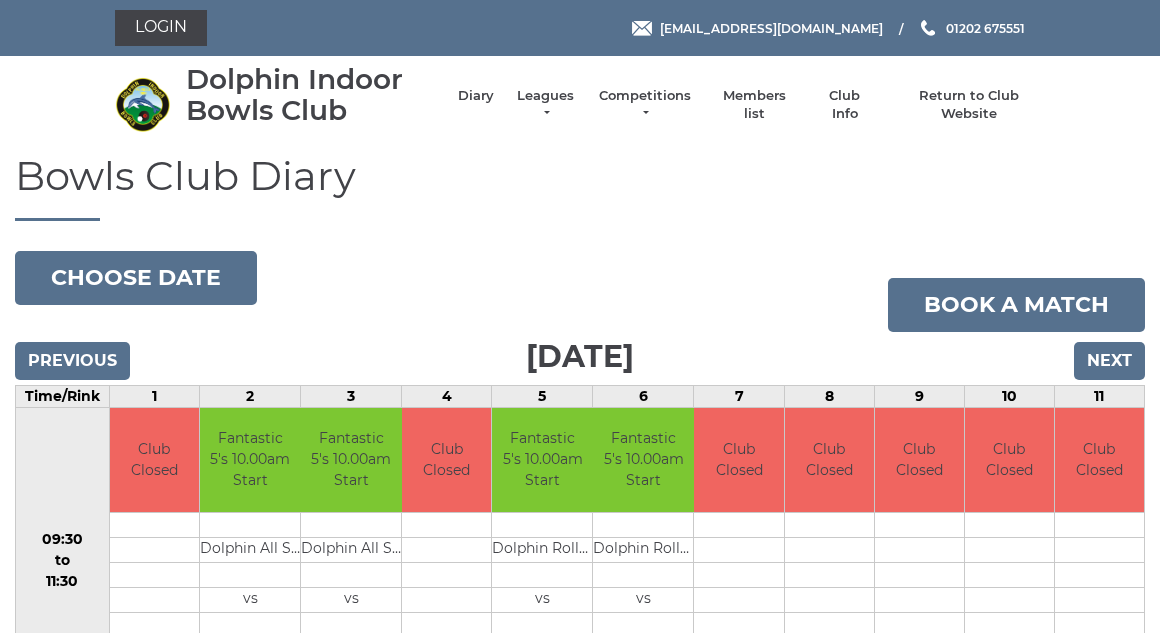 scroll, scrollTop: 0, scrollLeft: 0, axis: both 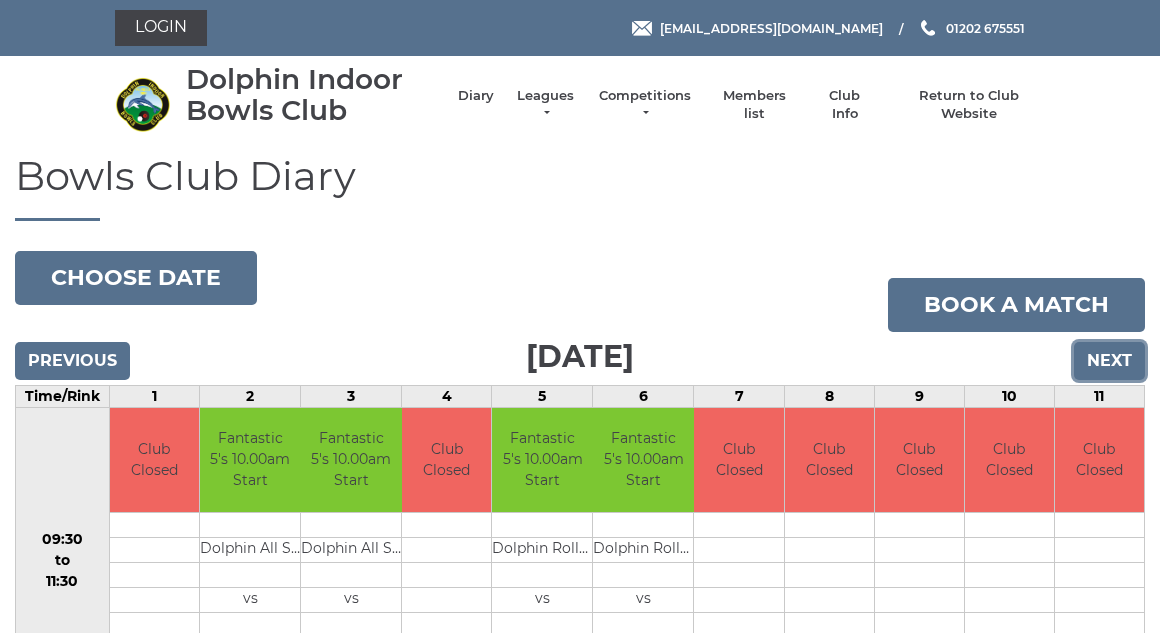 click on "Next" at bounding box center [1109, 361] 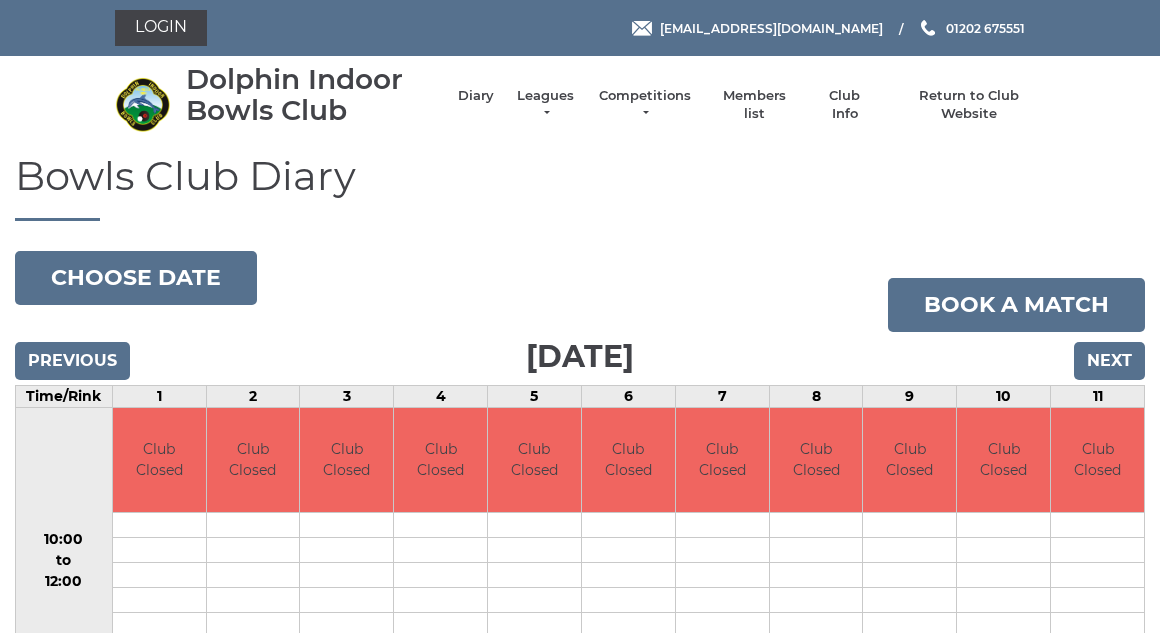 scroll, scrollTop: 0, scrollLeft: 0, axis: both 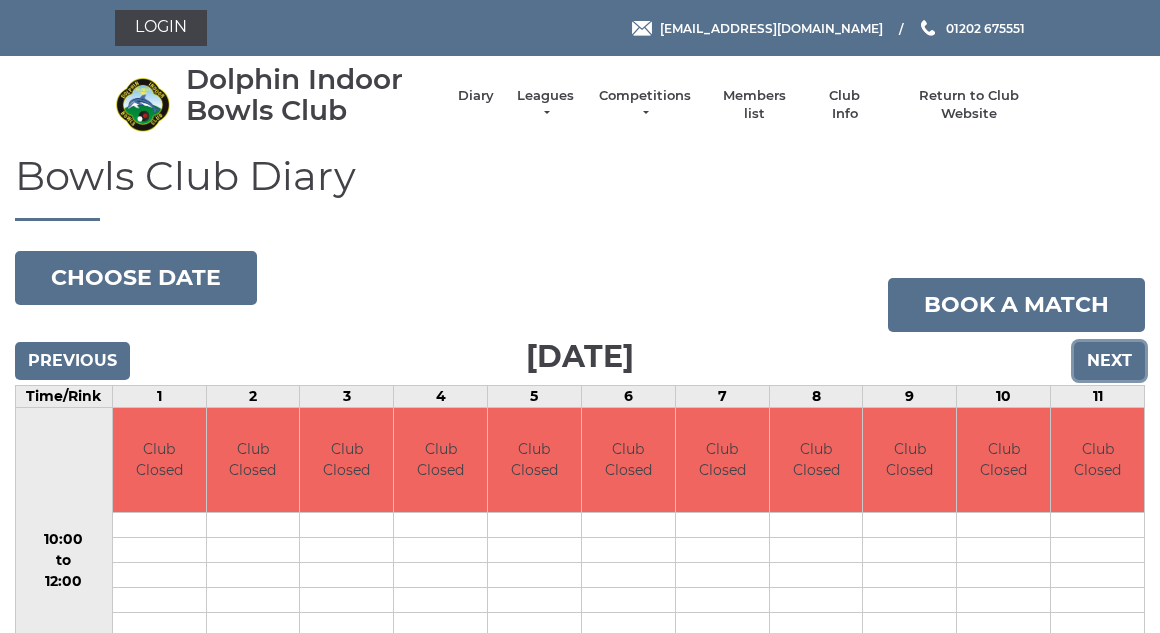 drag, startPoint x: 0, startPoint y: 0, endPoint x: 1114, endPoint y: 352, distance: 1168.2893 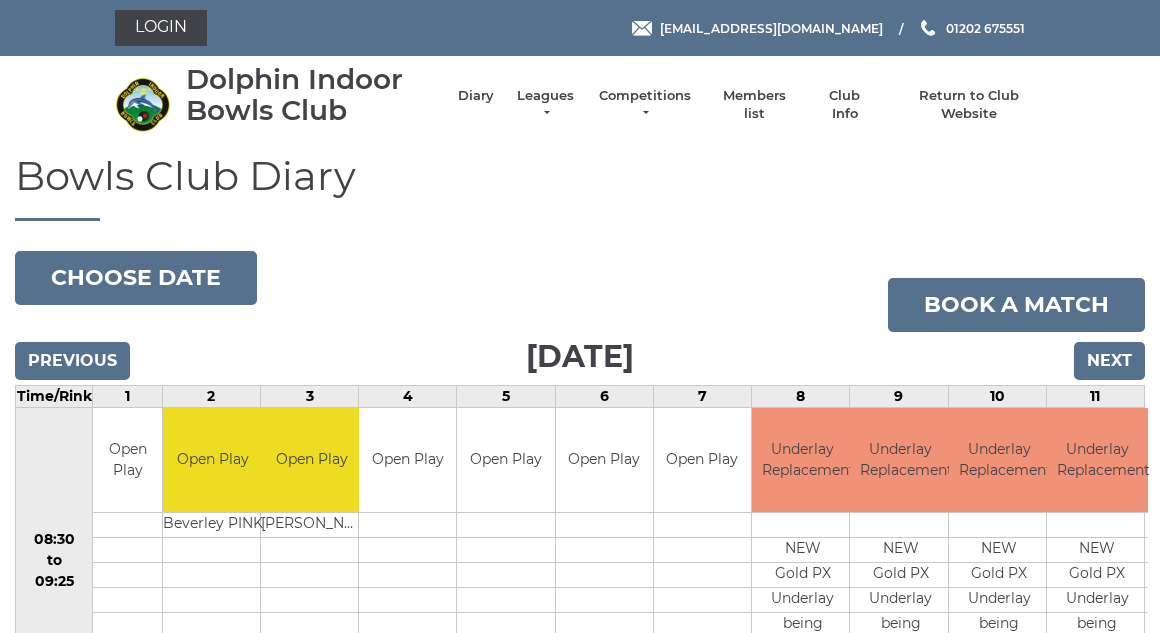 scroll, scrollTop: 0, scrollLeft: 0, axis: both 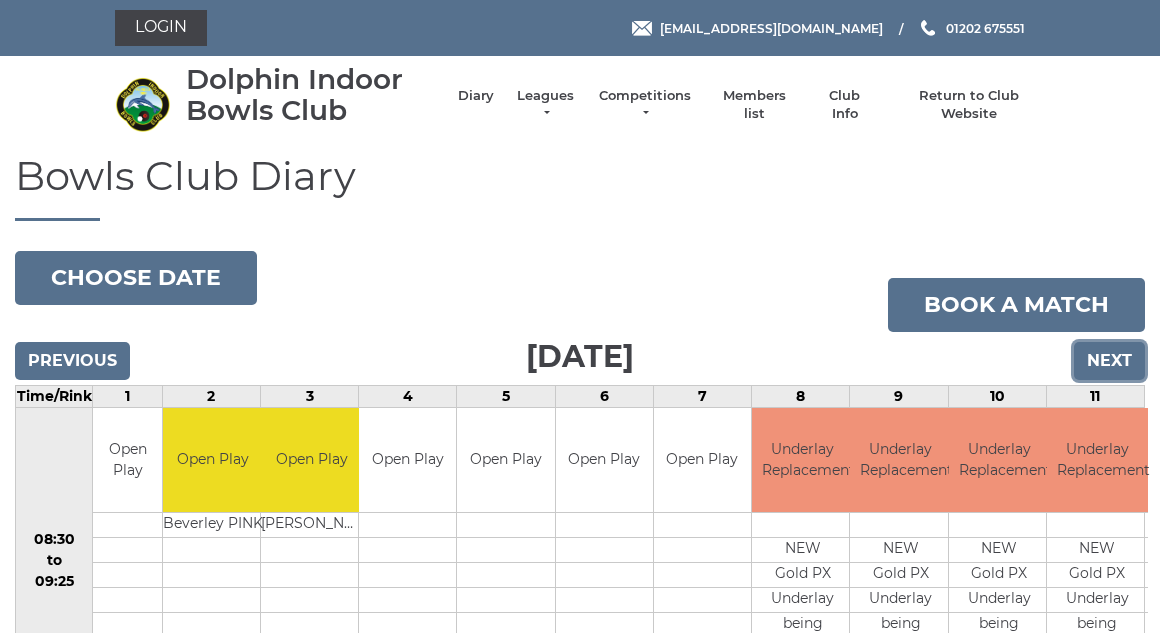 click on "Next" at bounding box center (1109, 361) 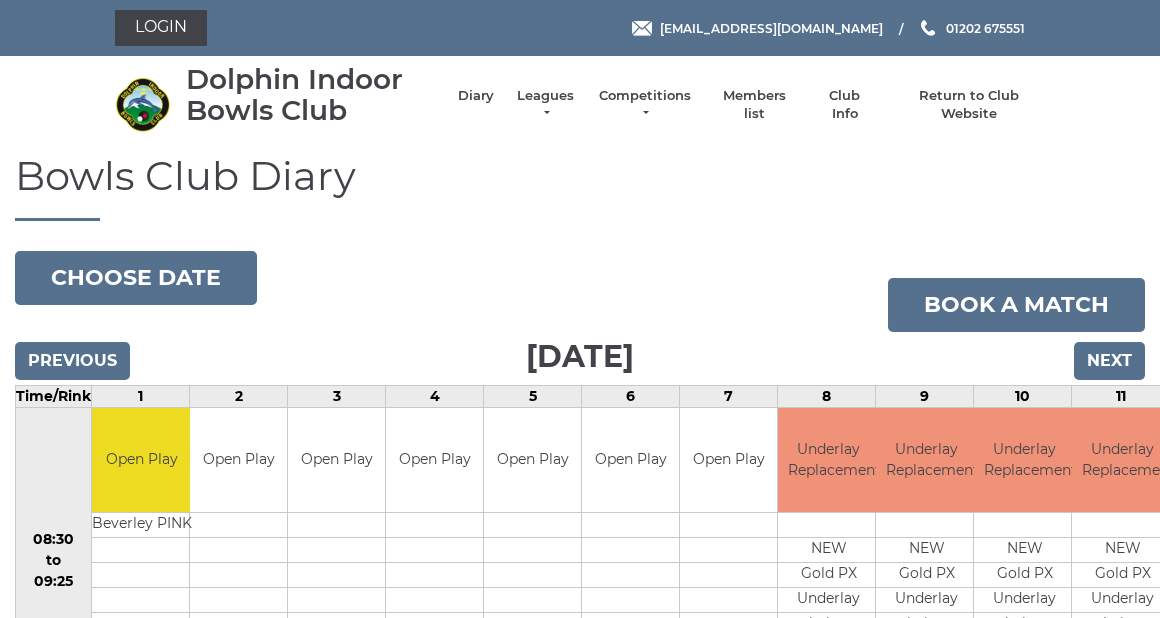 scroll, scrollTop: 0, scrollLeft: 0, axis: both 